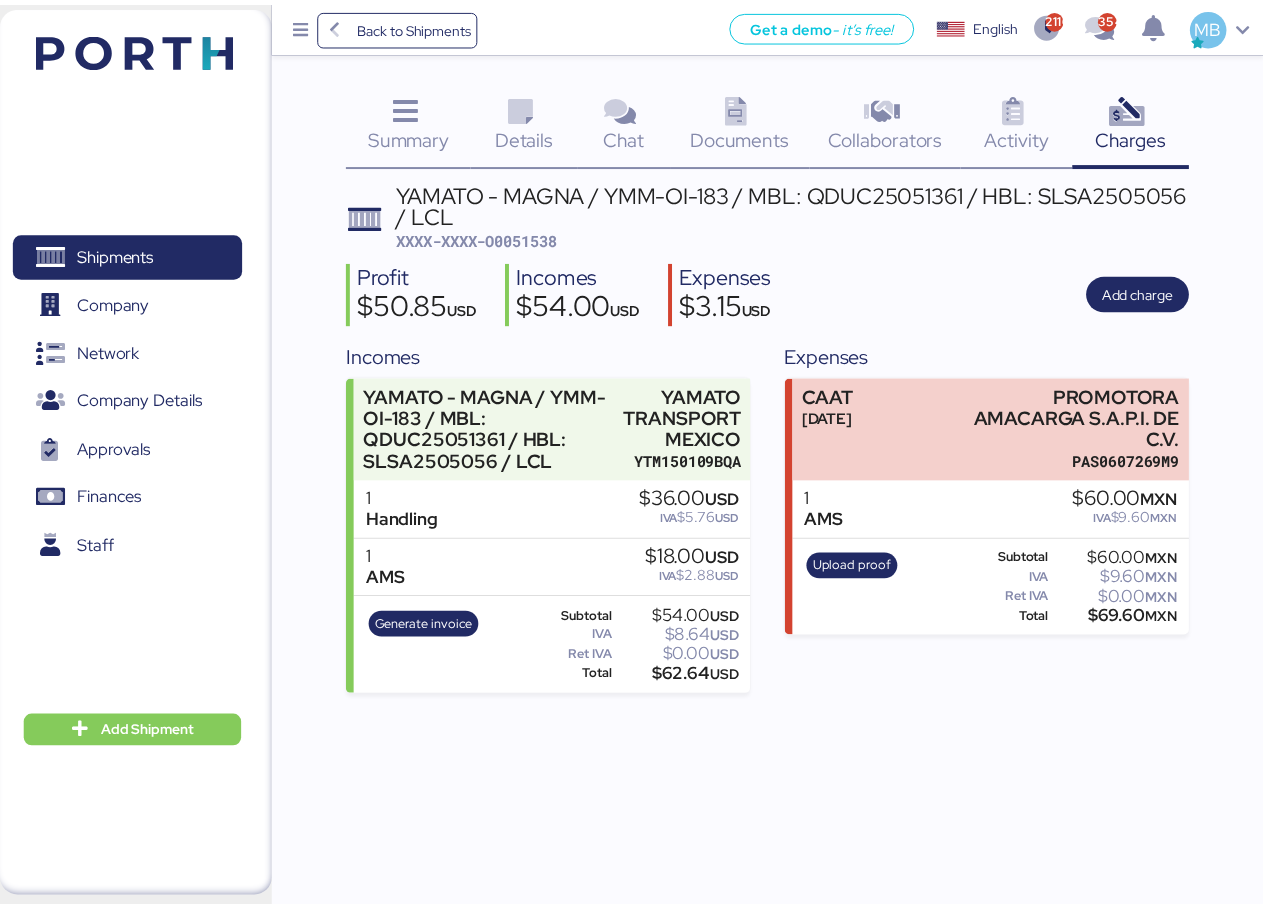 scroll, scrollTop: 0, scrollLeft: 0, axis: both 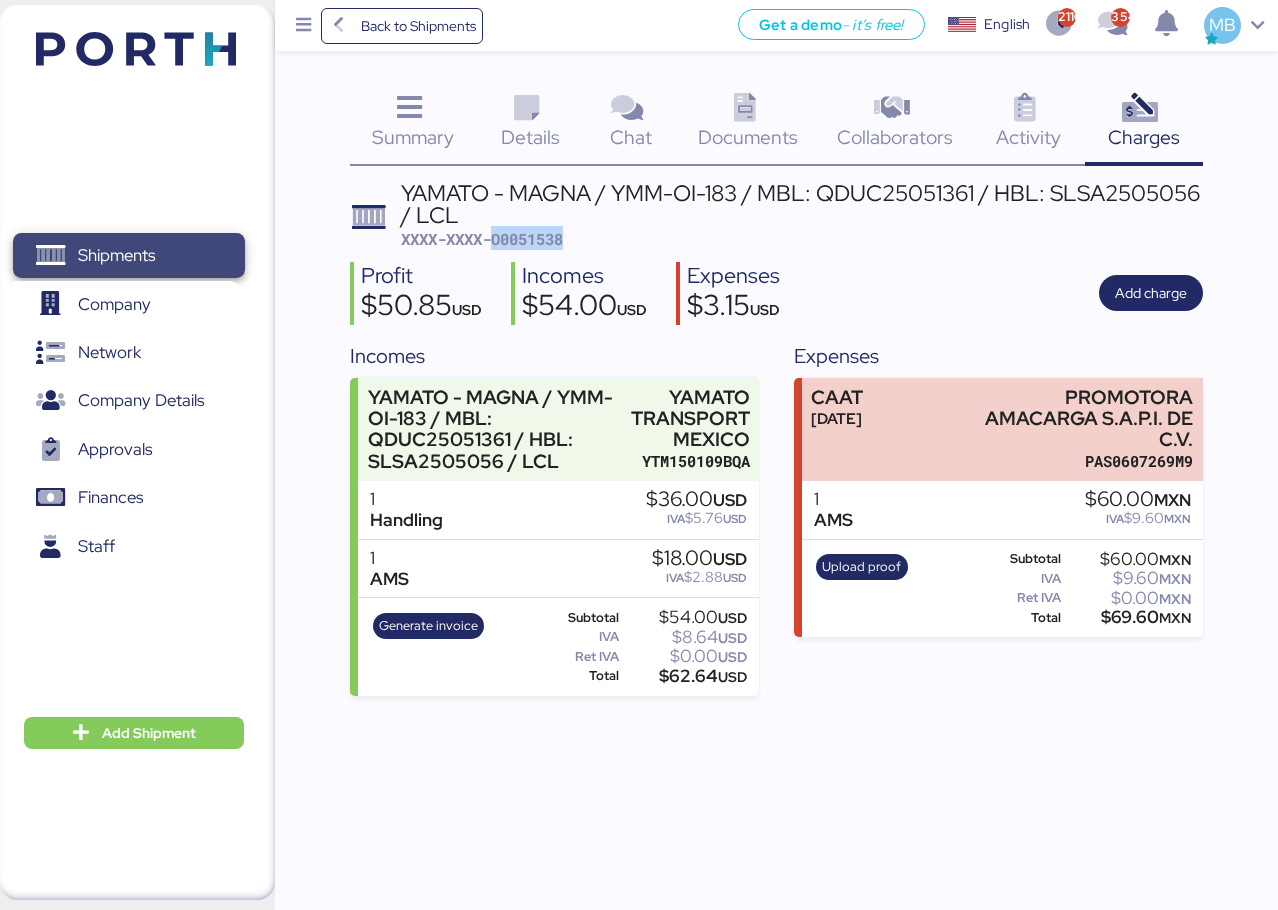 click on "Shipments" at bounding box center (128, 255) 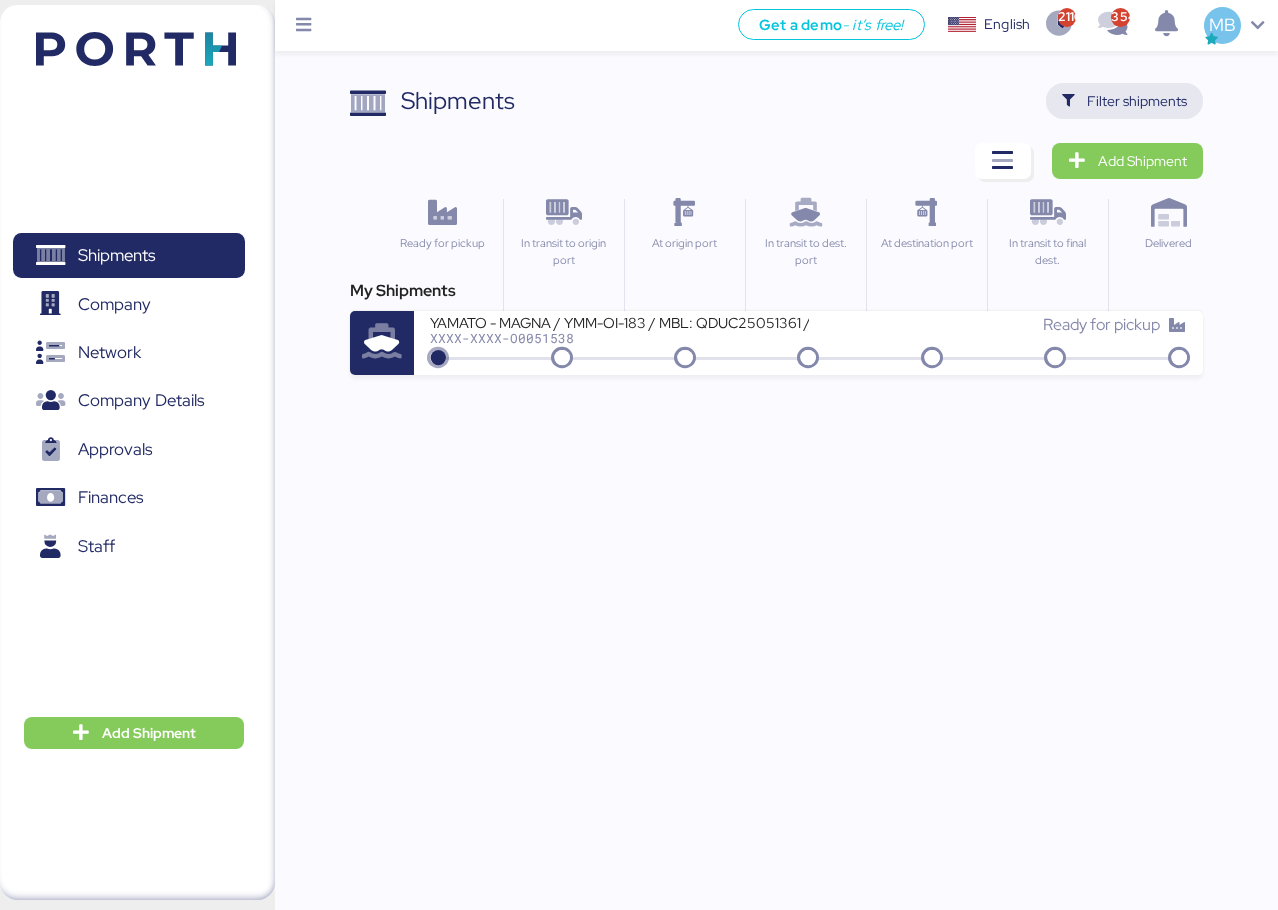 click on "Filter shipments" at bounding box center (1137, 101) 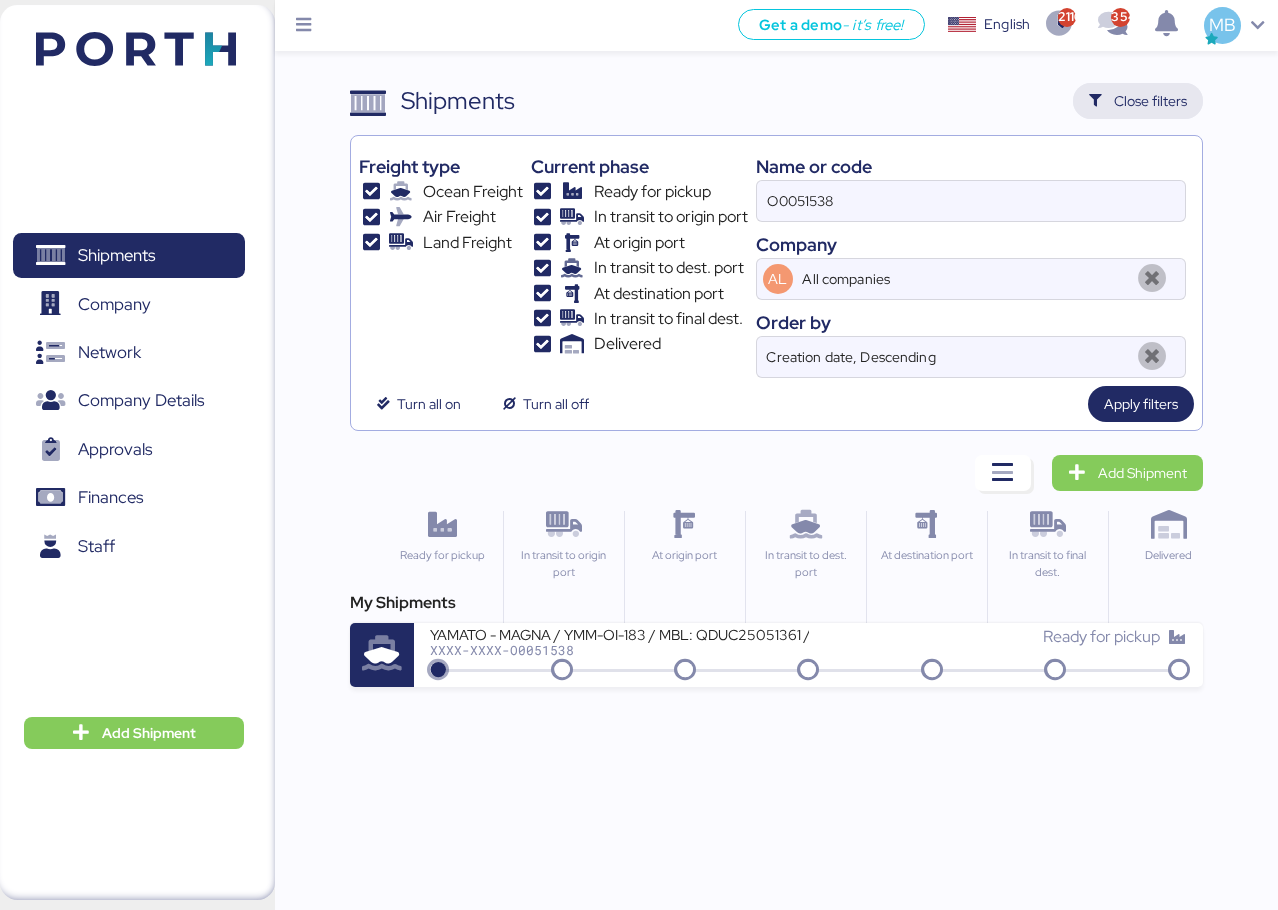 click on "Close filters" at bounding box center (1150, 101) 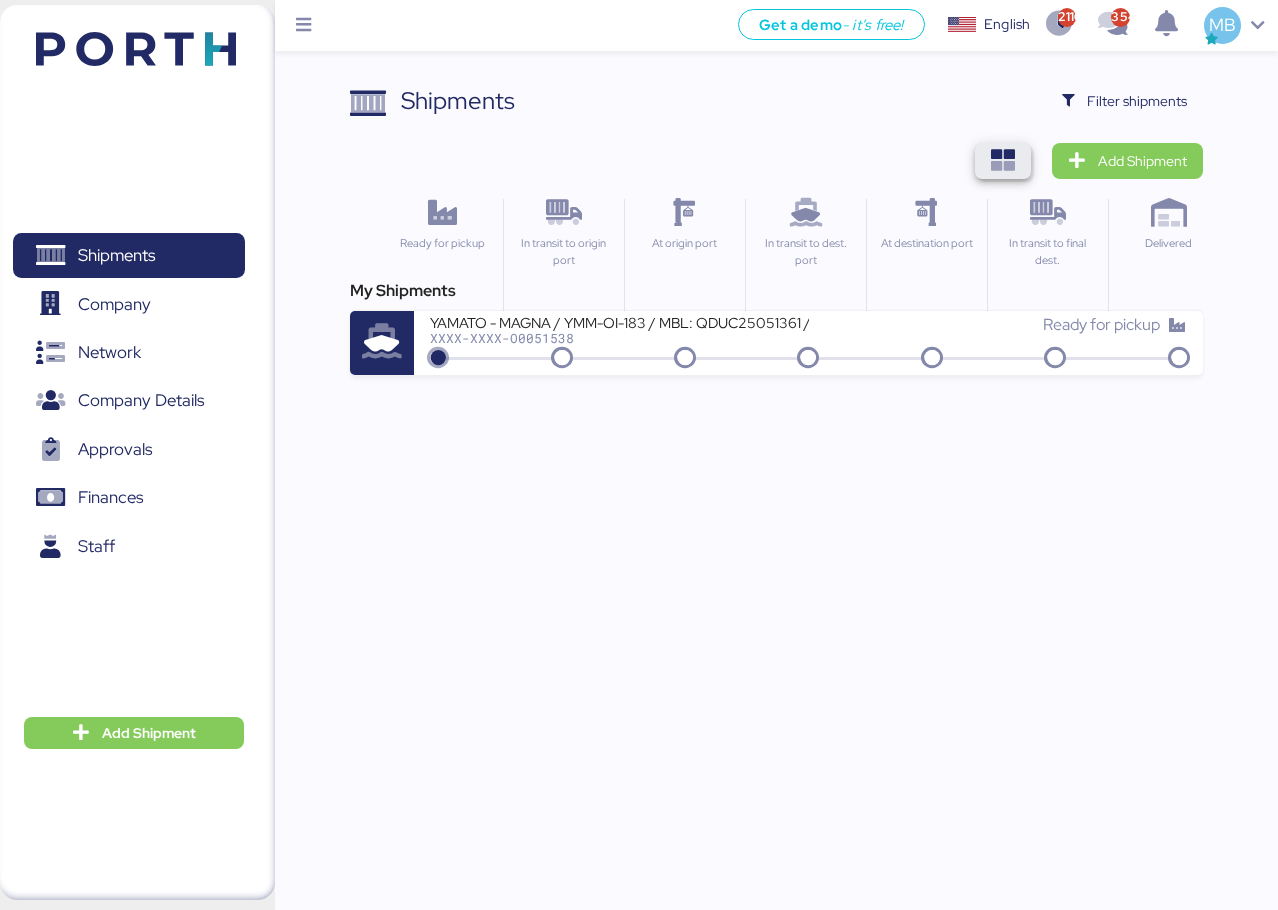 click at bounding box center [1003, 161] 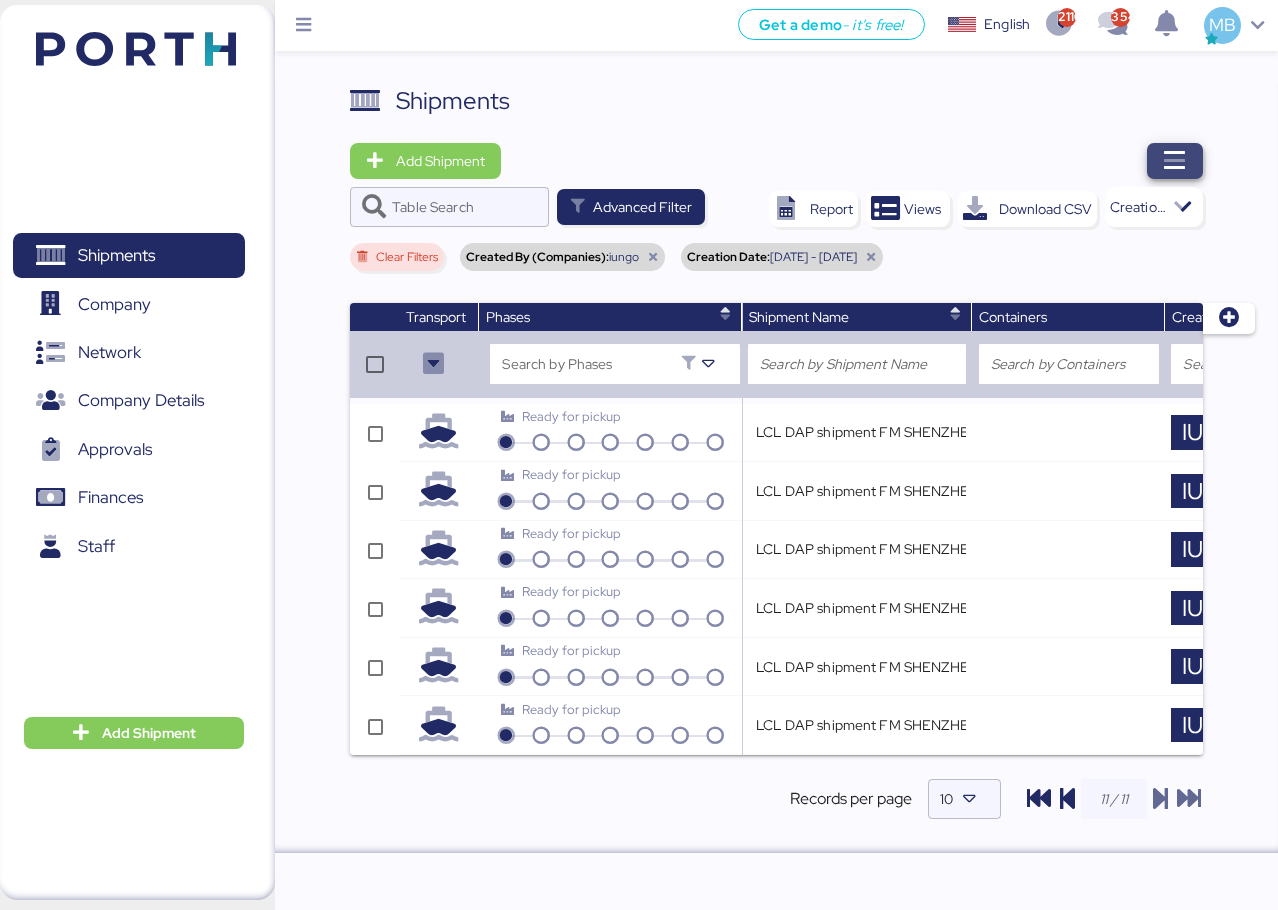 click at bounding box center [1175, 161] 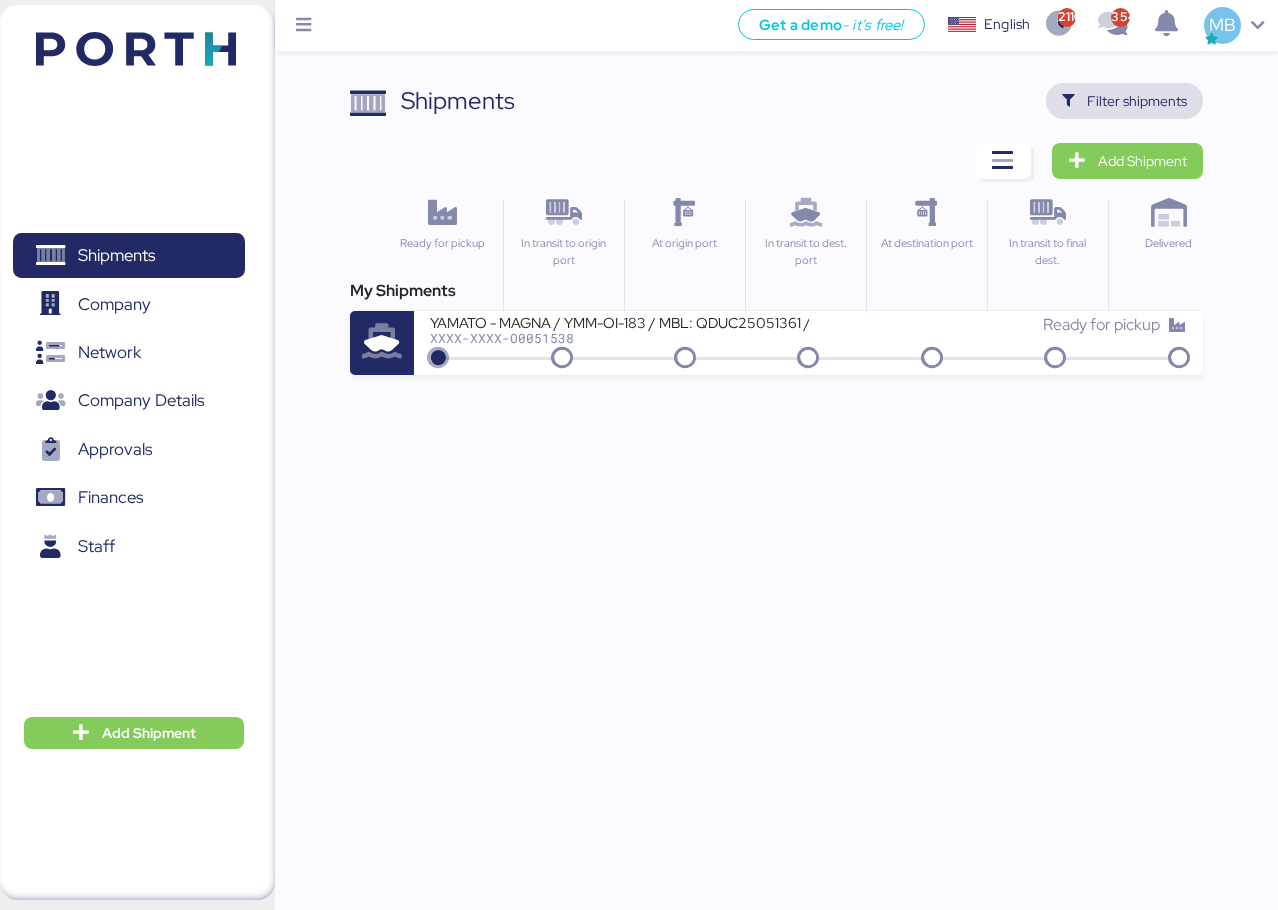 click on "Filter shipments" at bounding box center [1137, 101] 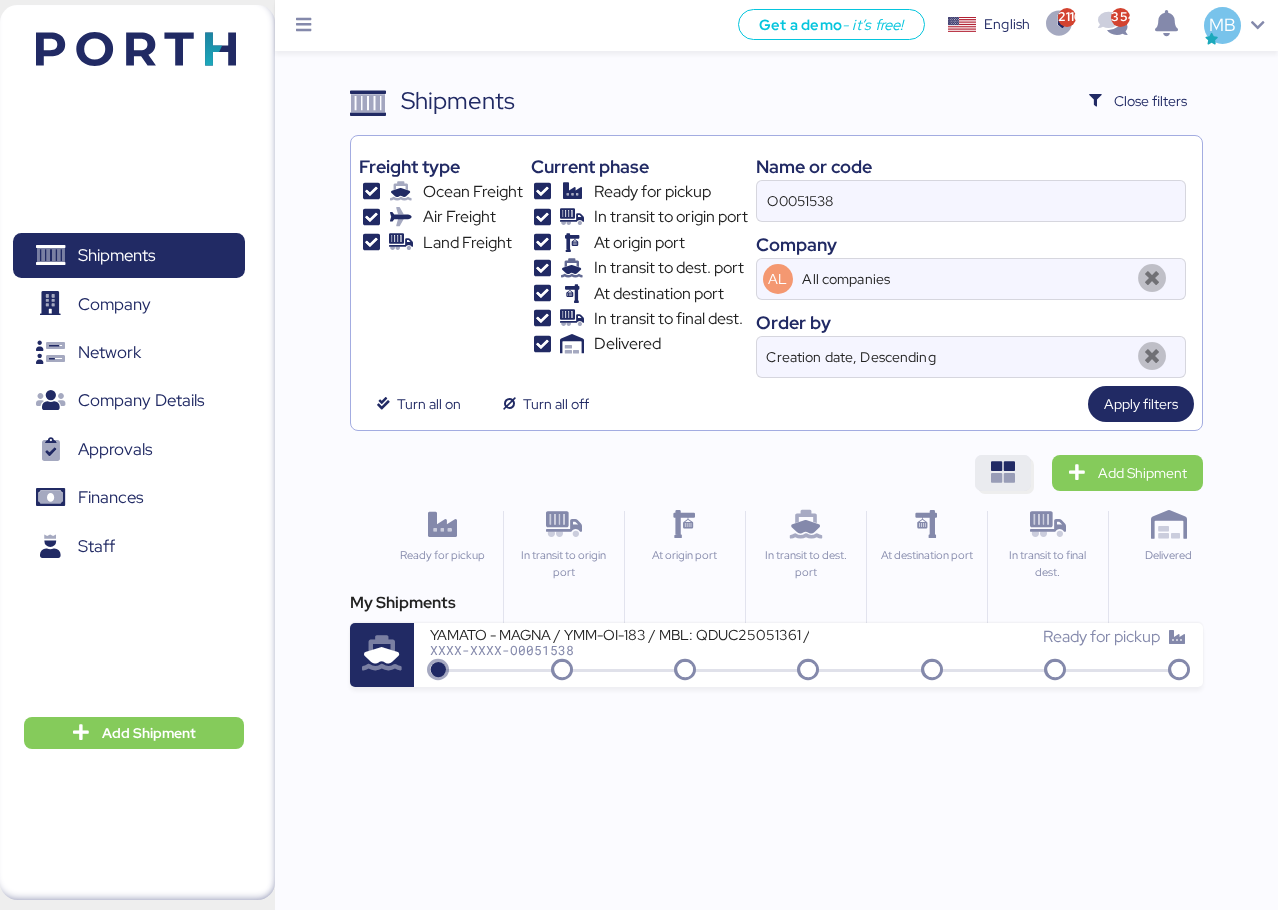 click at bounding box center (1003, 473) 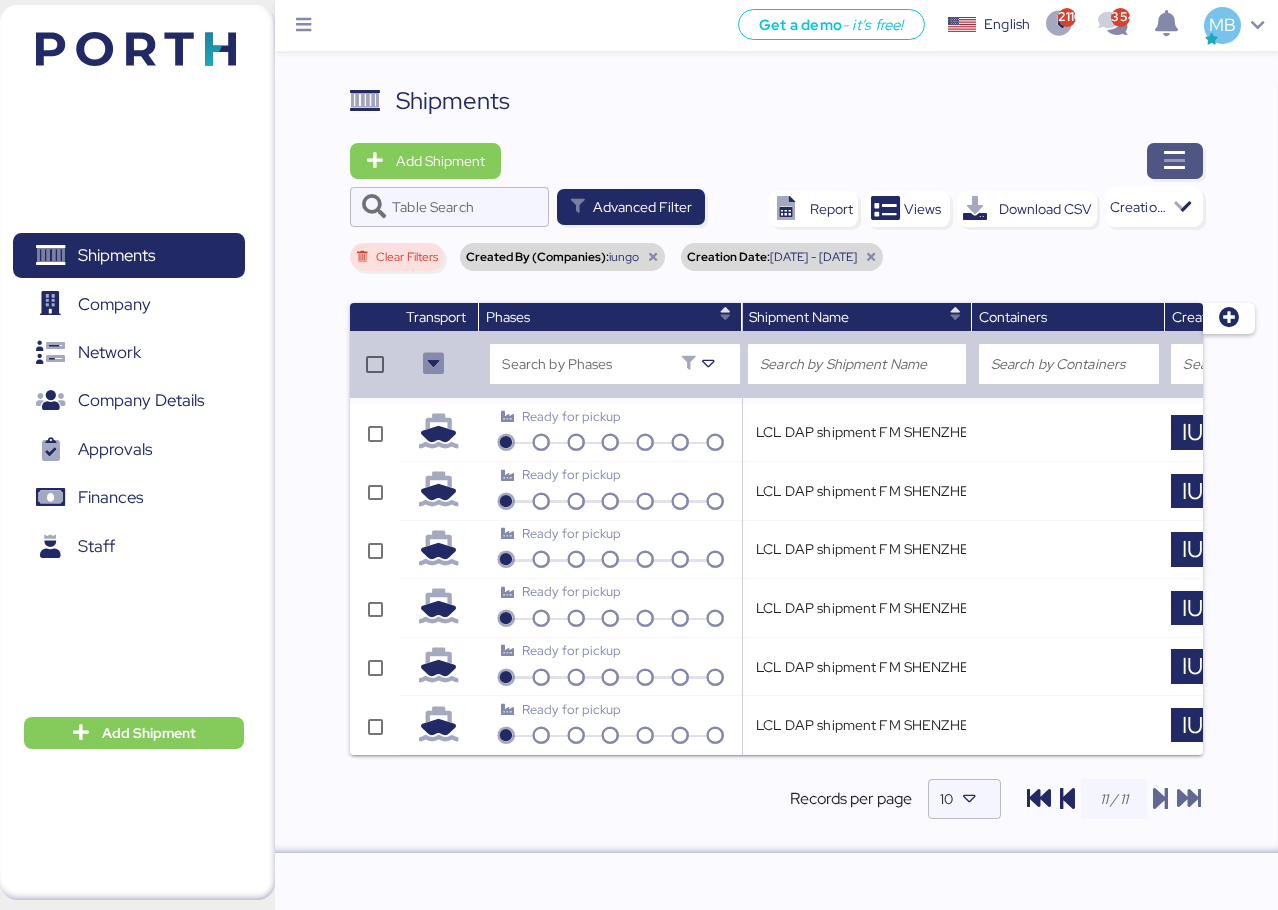 click at bounding box center [1175, 161] 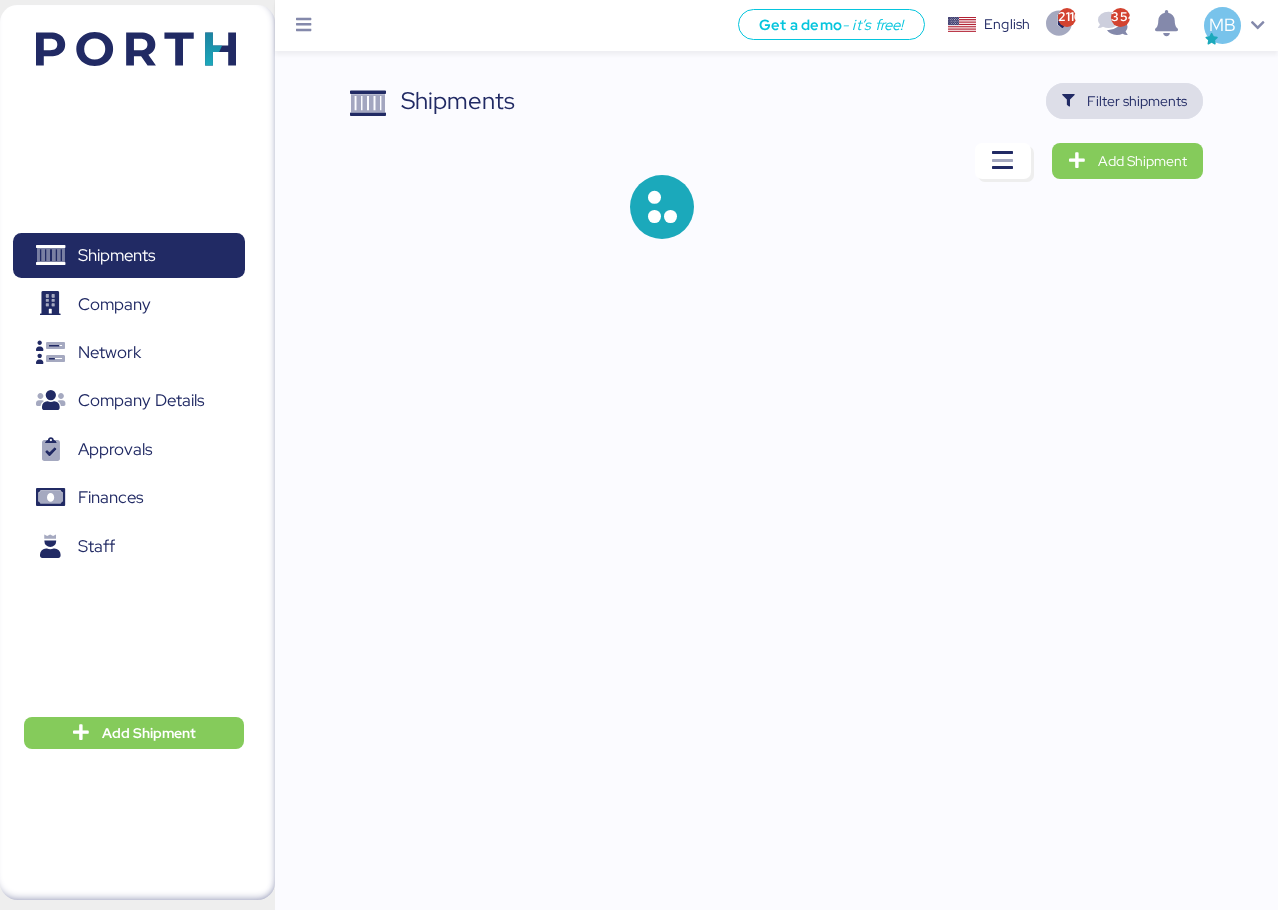 click on "Filter shipments" at bounding box center (1137, 101) 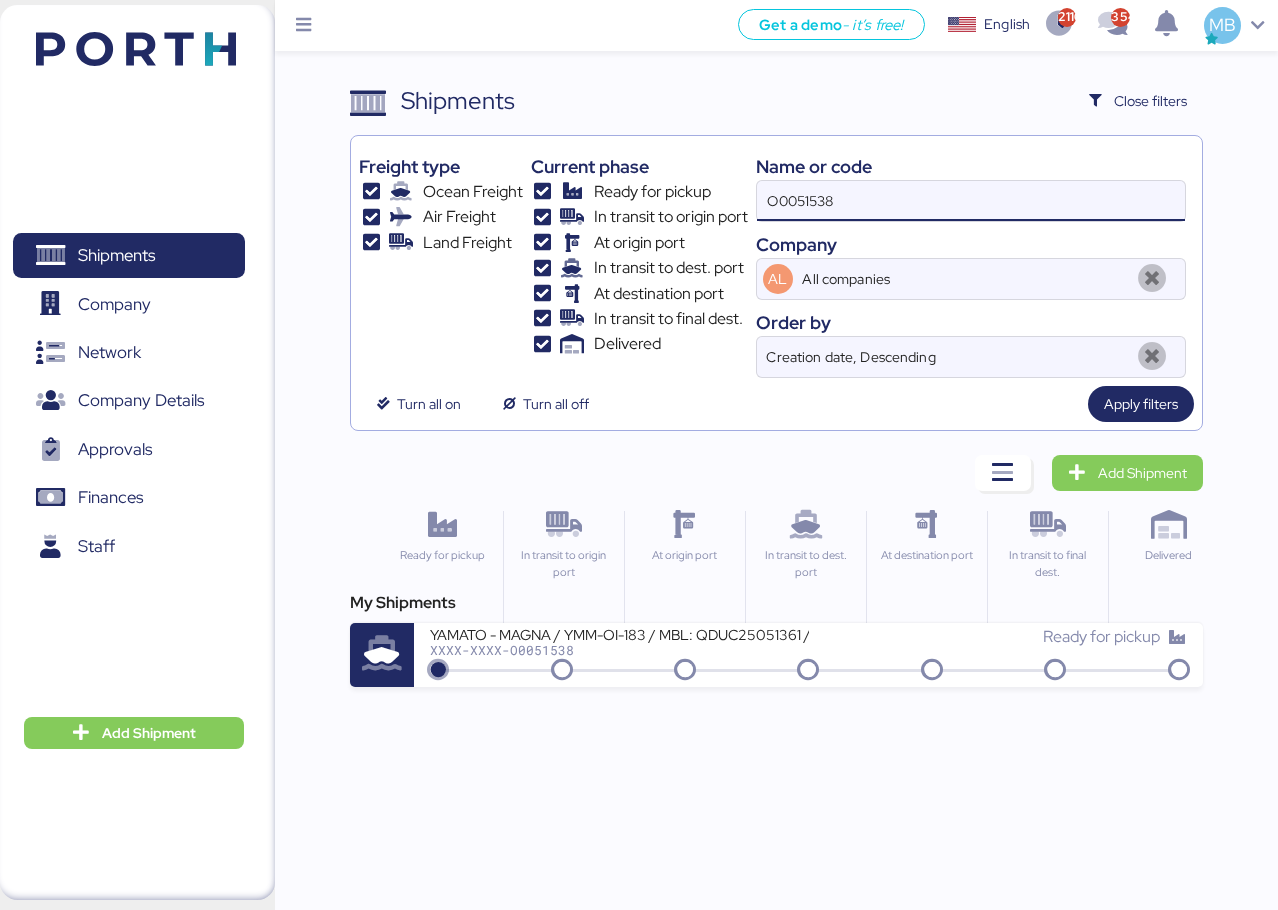 drag, startPoint x: 864, startPoint y: 190, endPoint x: 712, endPoint y: 190, distance: 152 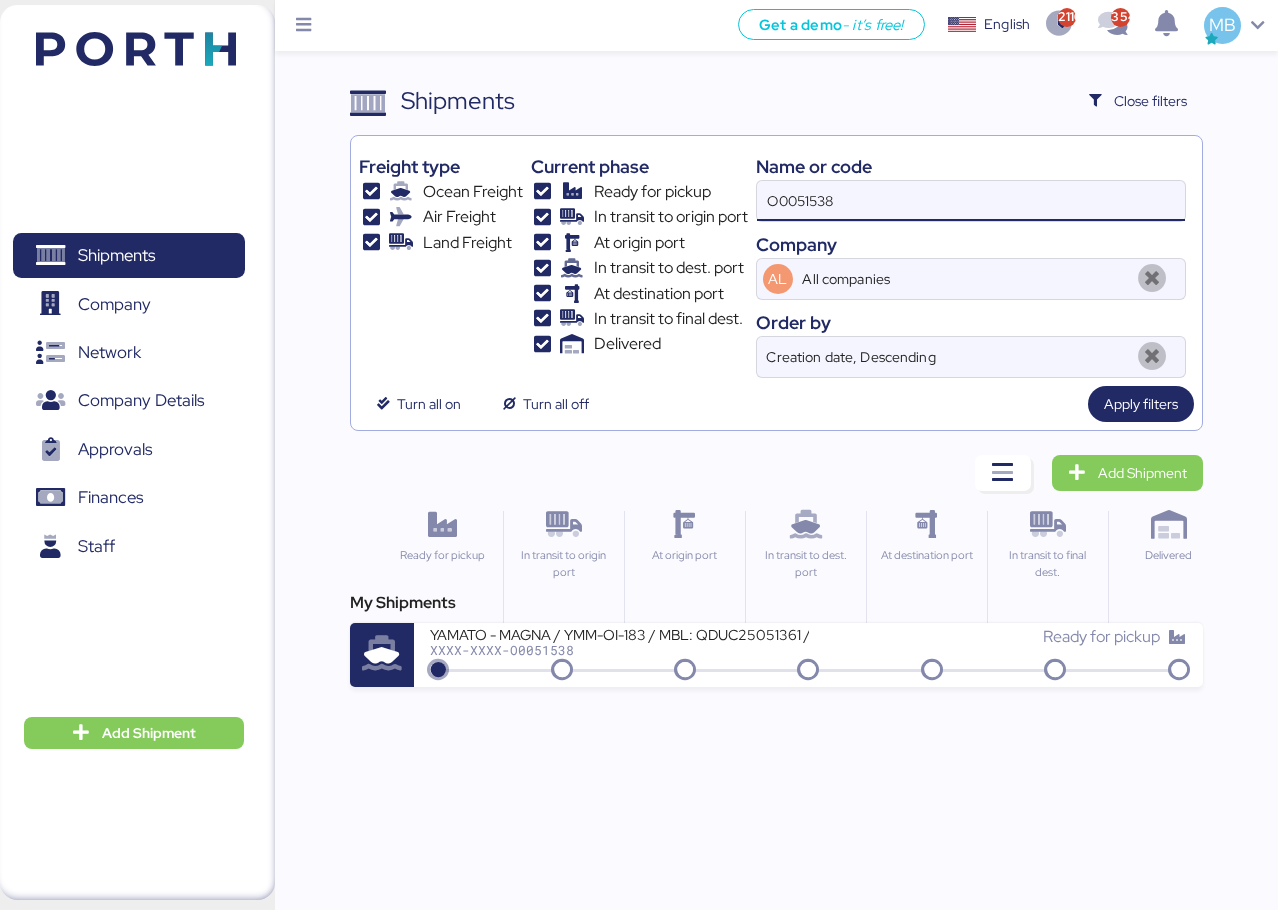 click on "Freight type   Ocean Freight   Air Freight   Land Freight Current phase   Ready for pickup   In transit to origin port   At origin port   In transit to dest. port   At destination port   In transit to final dest.   Delivered Name or code O0051538 Company AL All companies   Order by Creation date, Descending" at bounding box center [776, 261] 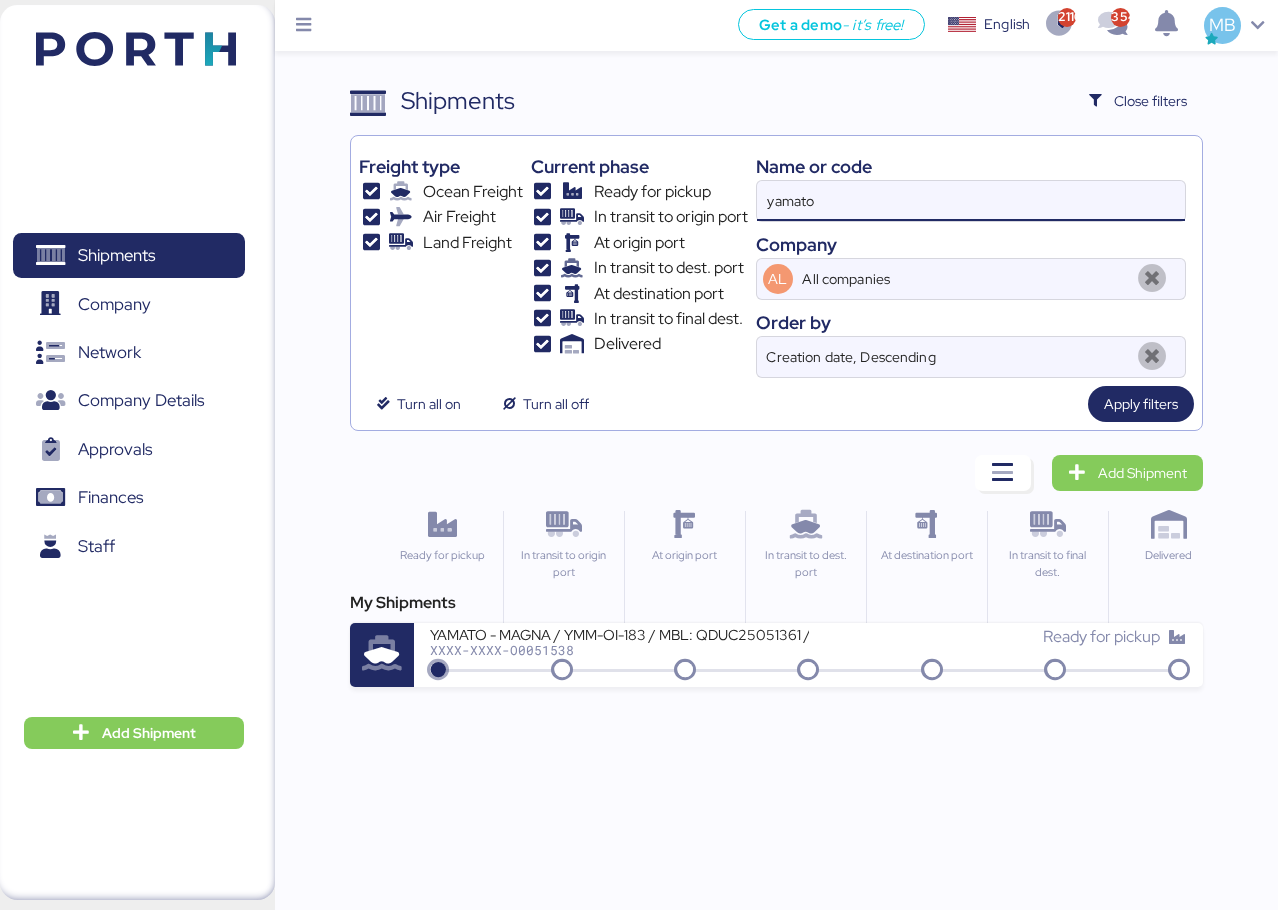 type on "yamato" 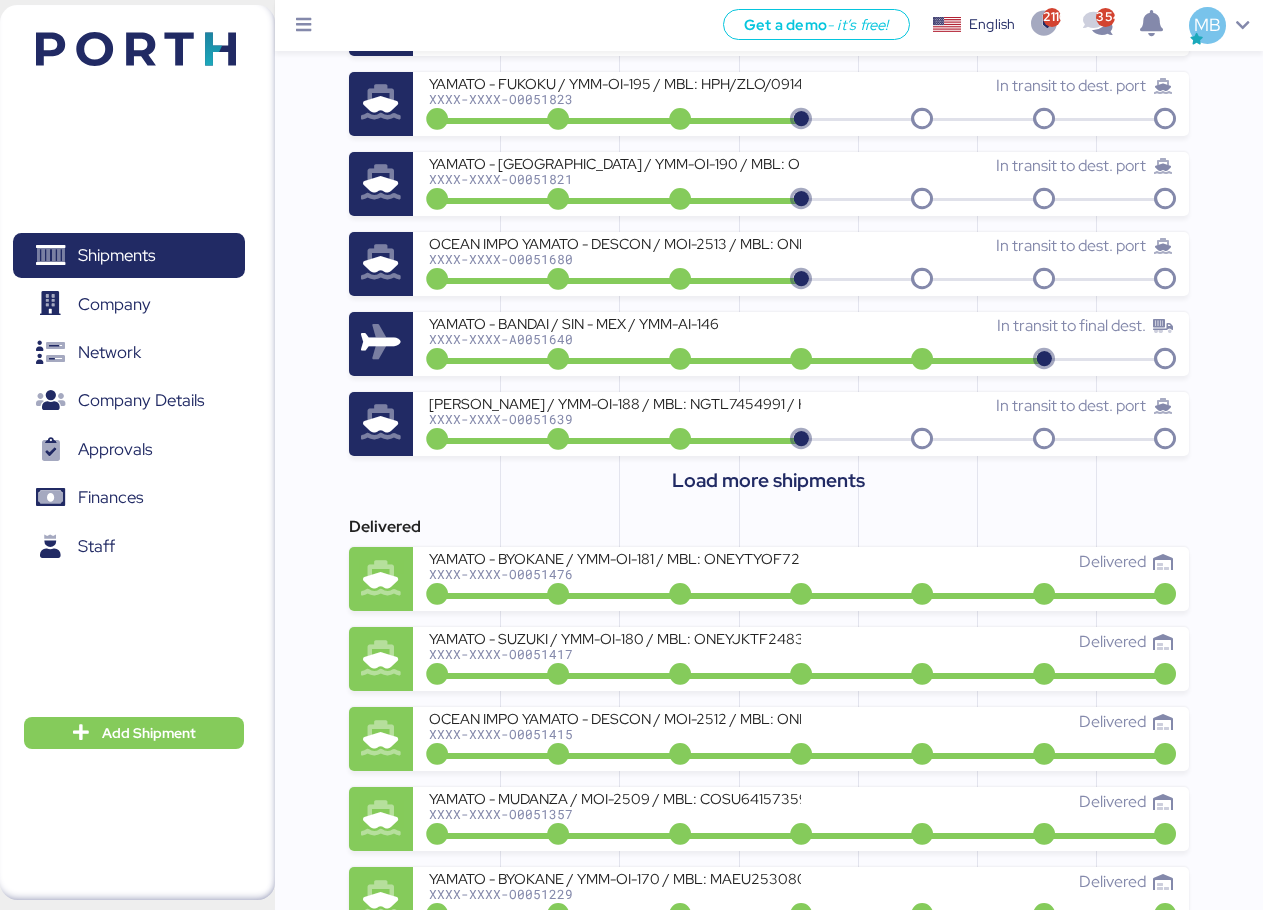 scroll, scrollTop: 1000, scrollLeft: 0, axis: vertical 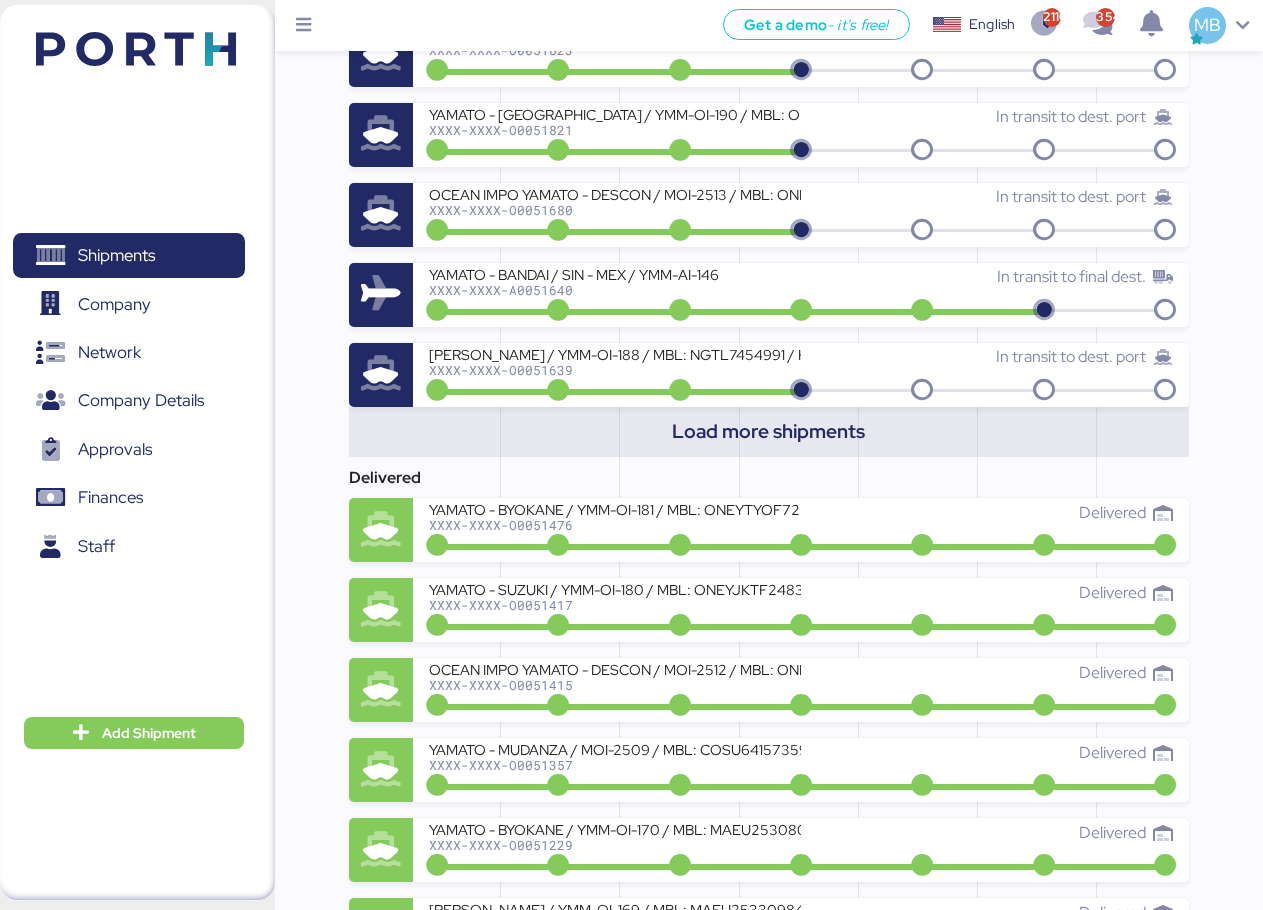 click on "Load more shipments" at bounding box center (768, 431) 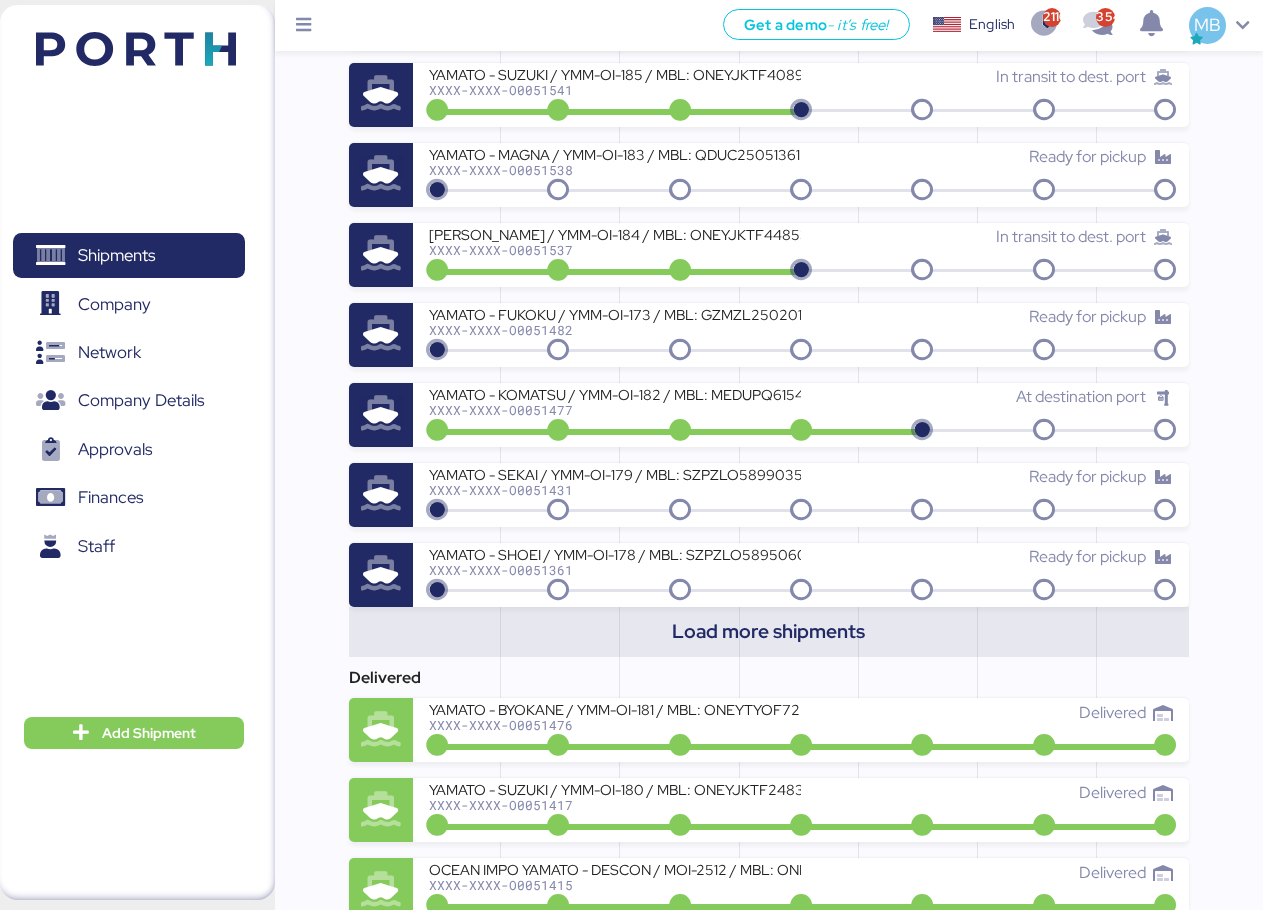 scroll, scrollTop: 1800, scrollLeft: 0, axis: vertical 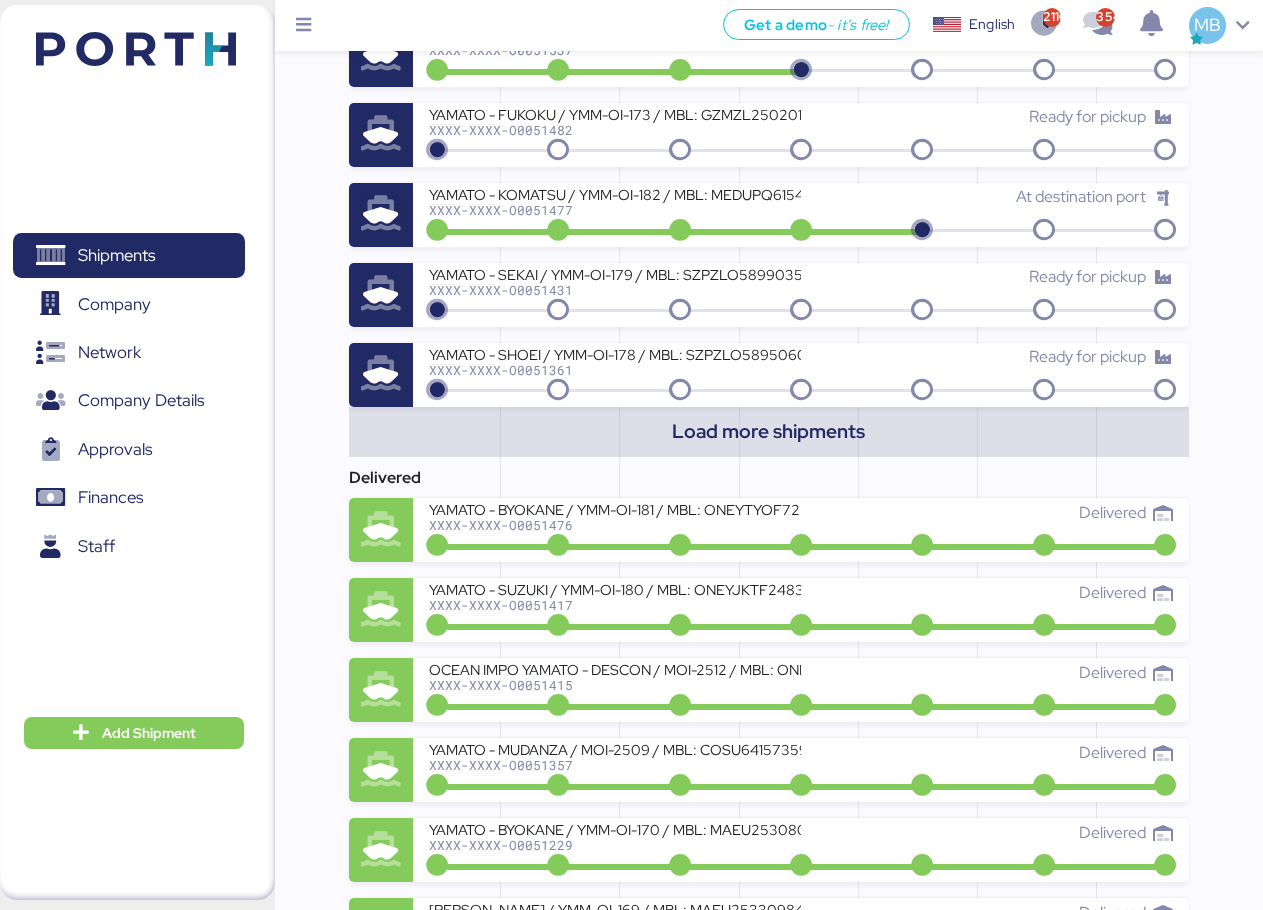 click on "Load more shipments" at bounding box center (768, 431) 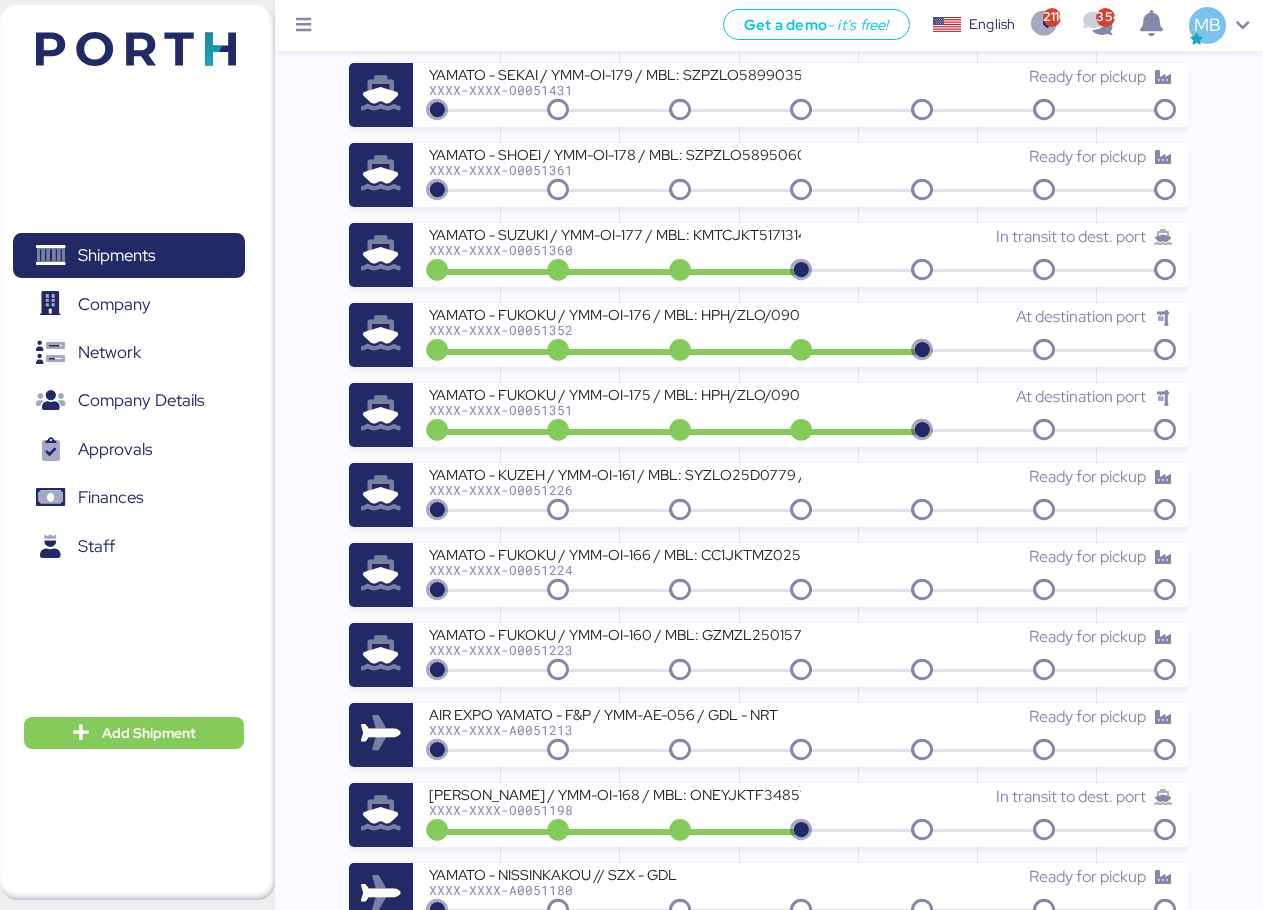 scroll, scrollTop: 2200, scrollLeft: 0, axis: vertical 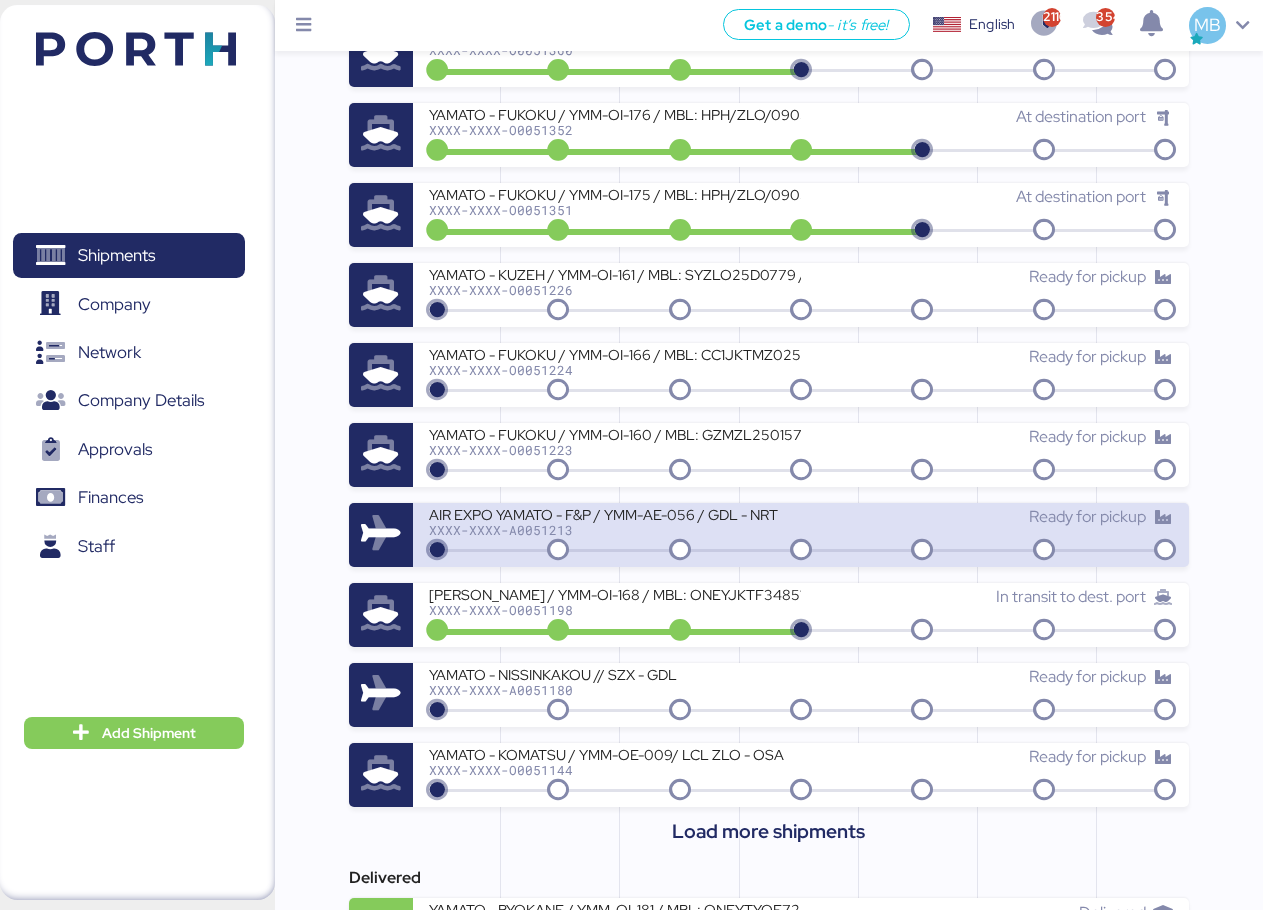 click on "XXXX-XXXX-A0051213" at bounding box center (615, 530) 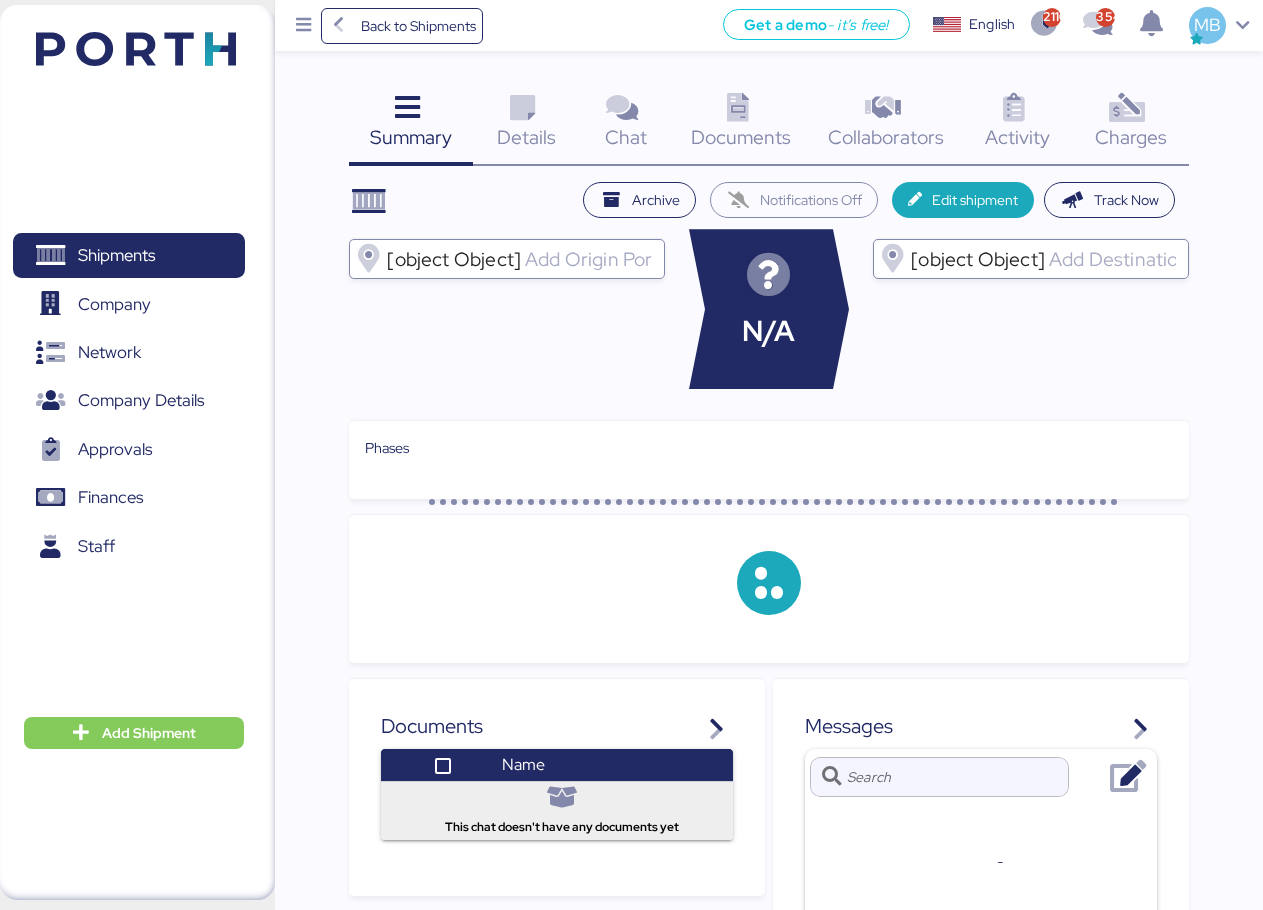 click on "Charges 0" at bounding box center (1131, 124) 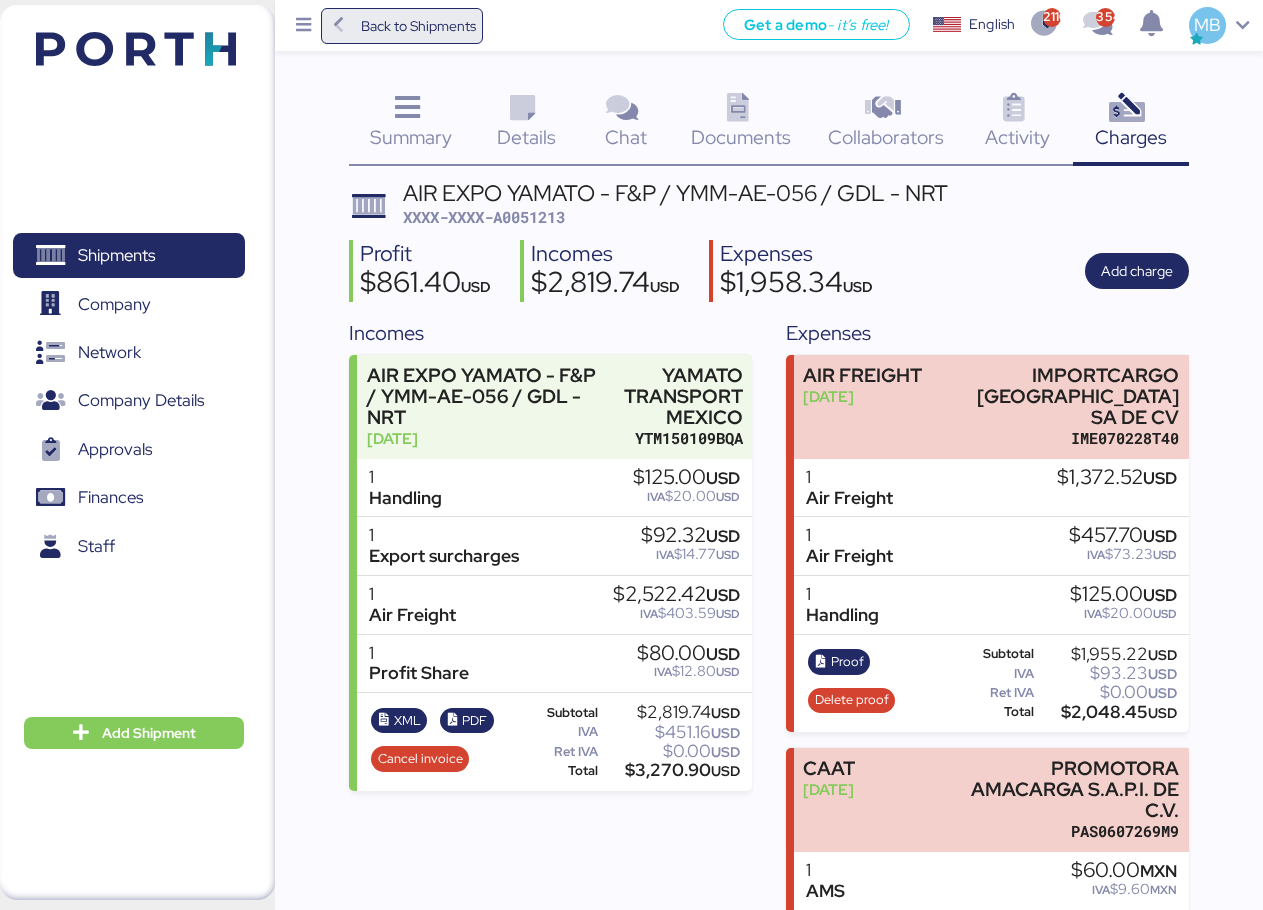 click on "Back to Shipments" at bounding box center (418, 26) 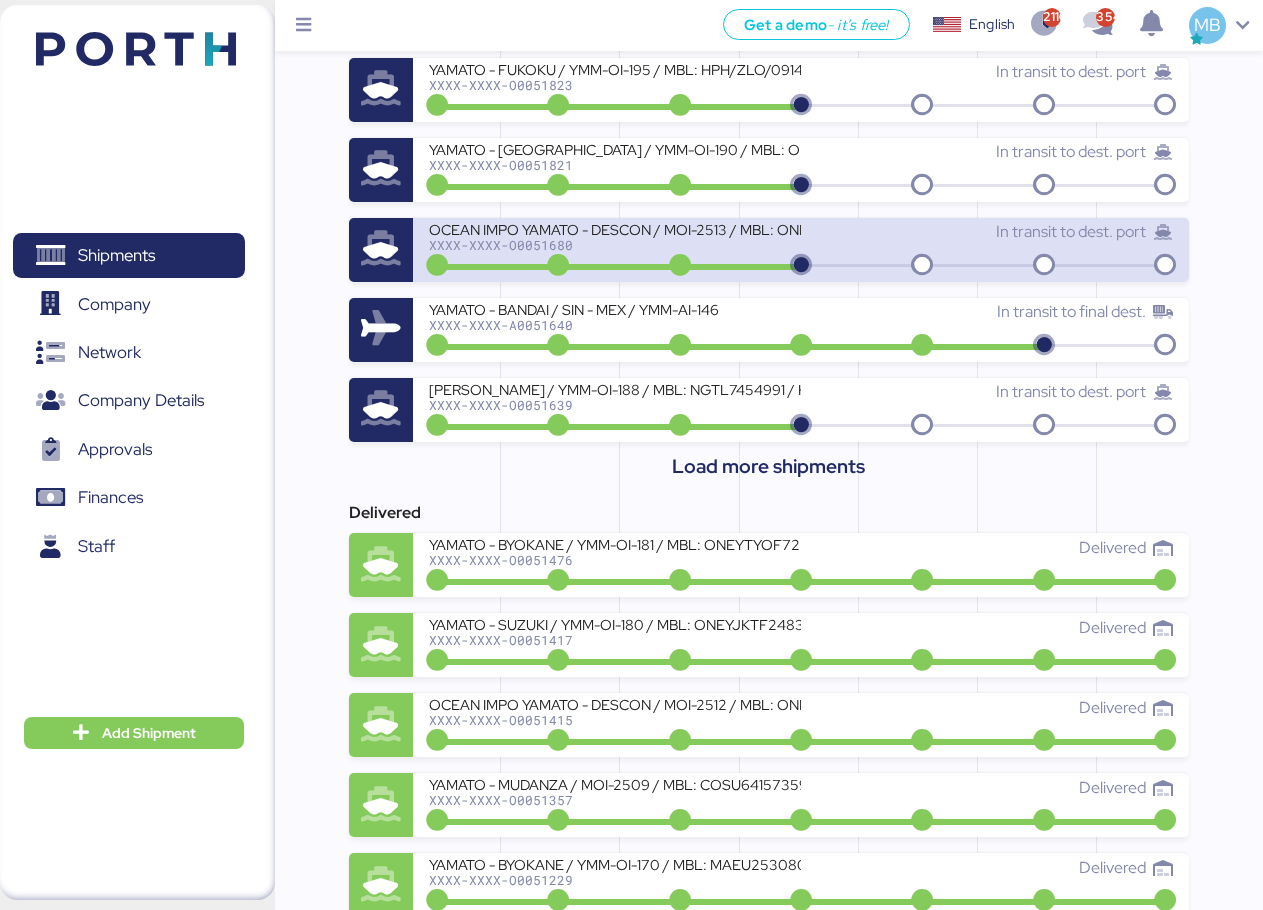 scroll, scrollTop: 735, scrollLeft: 0, axis: vertical 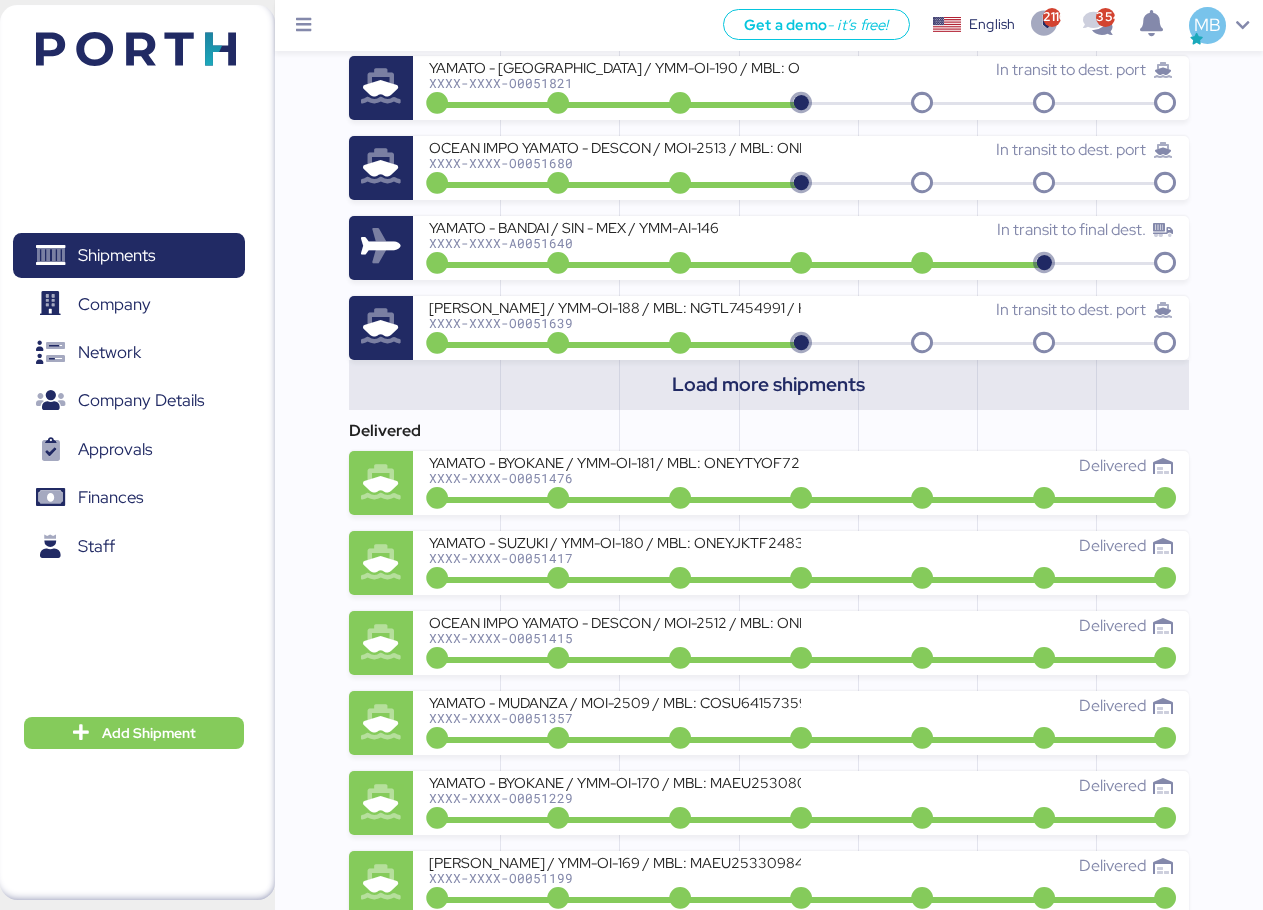 click on "Load more shipments" at bounding box center [768, 384] 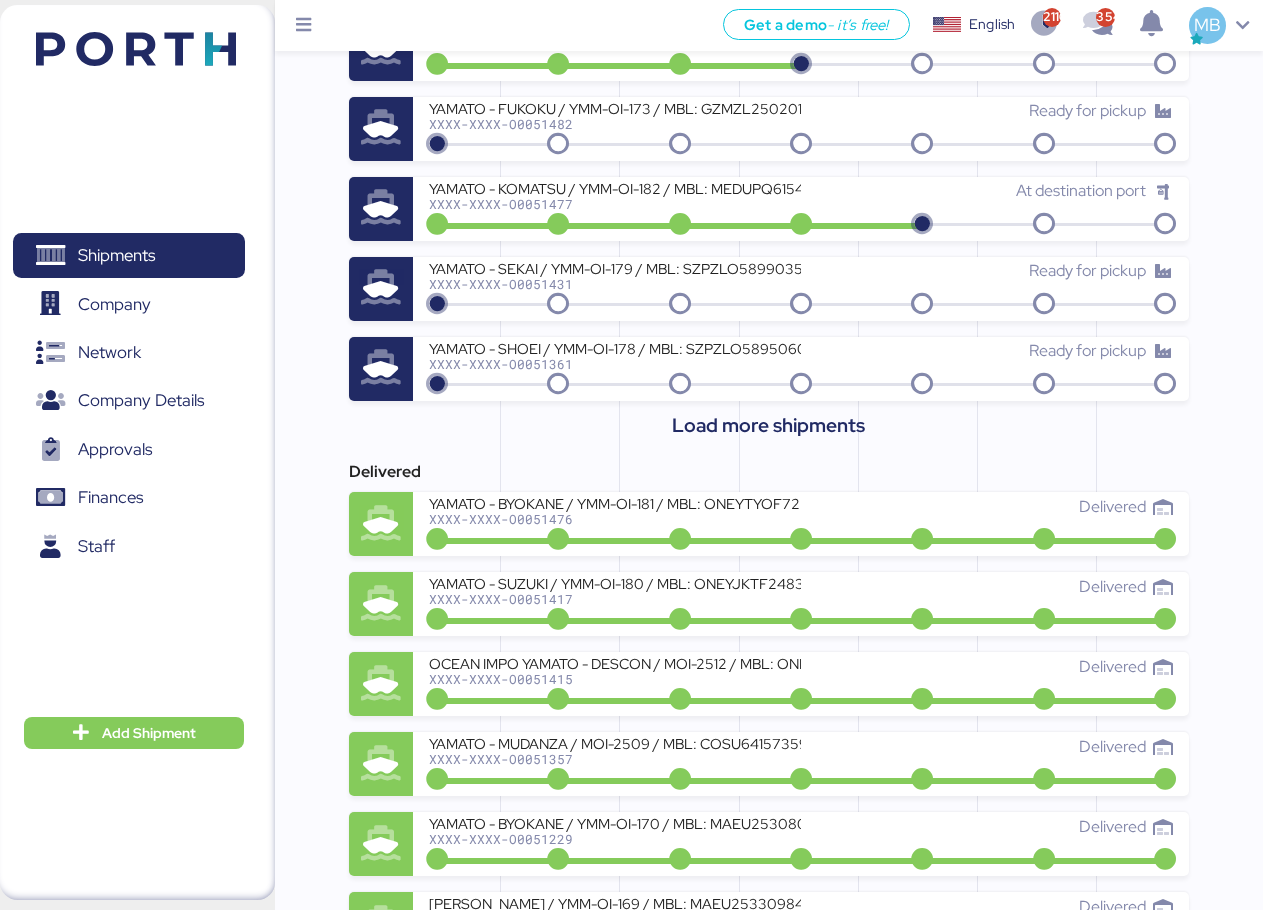 scroll, scrollTop: 1535, scrollLeft: 0, axis: vertical 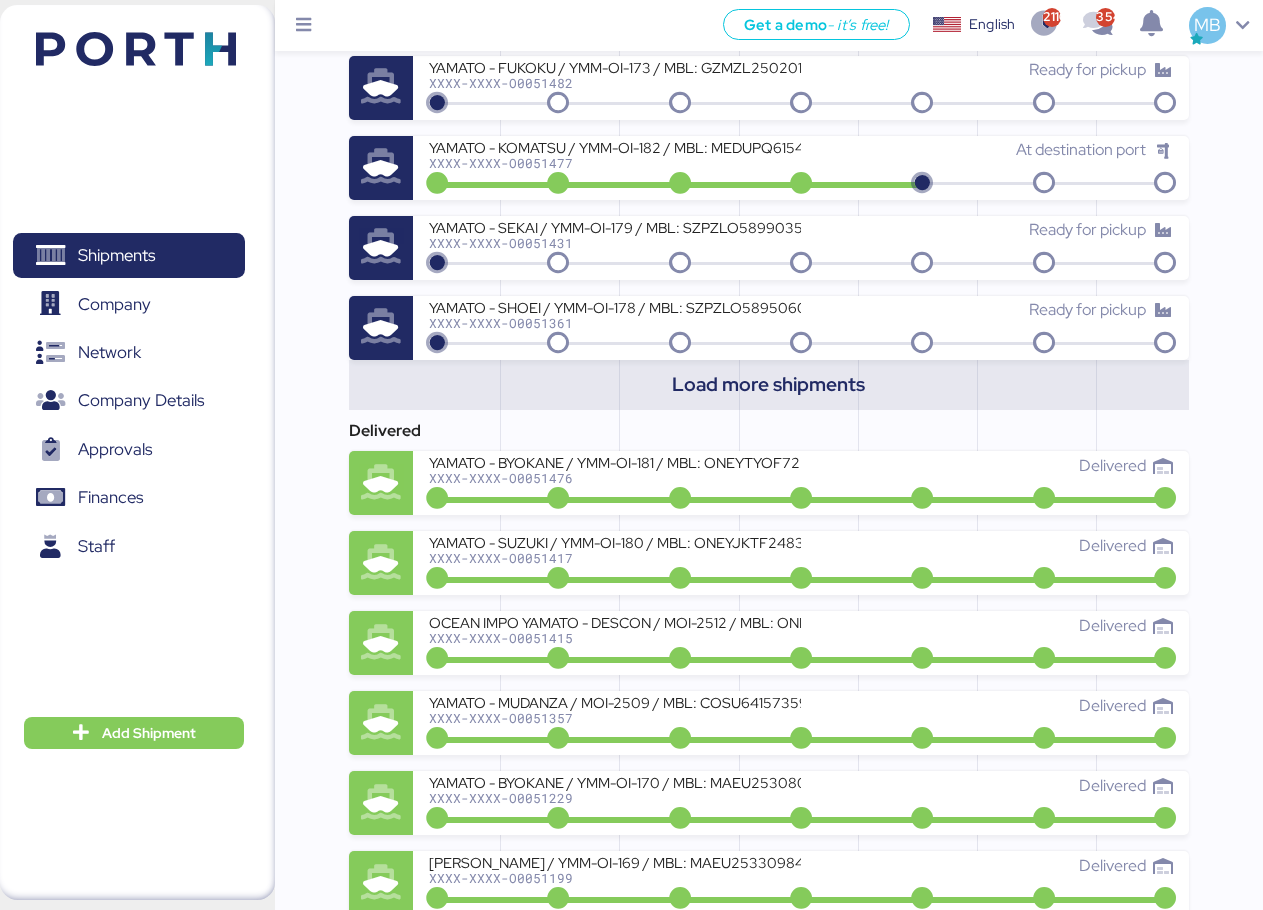 click on "Load more shipments" at bounding box center (768, 384) 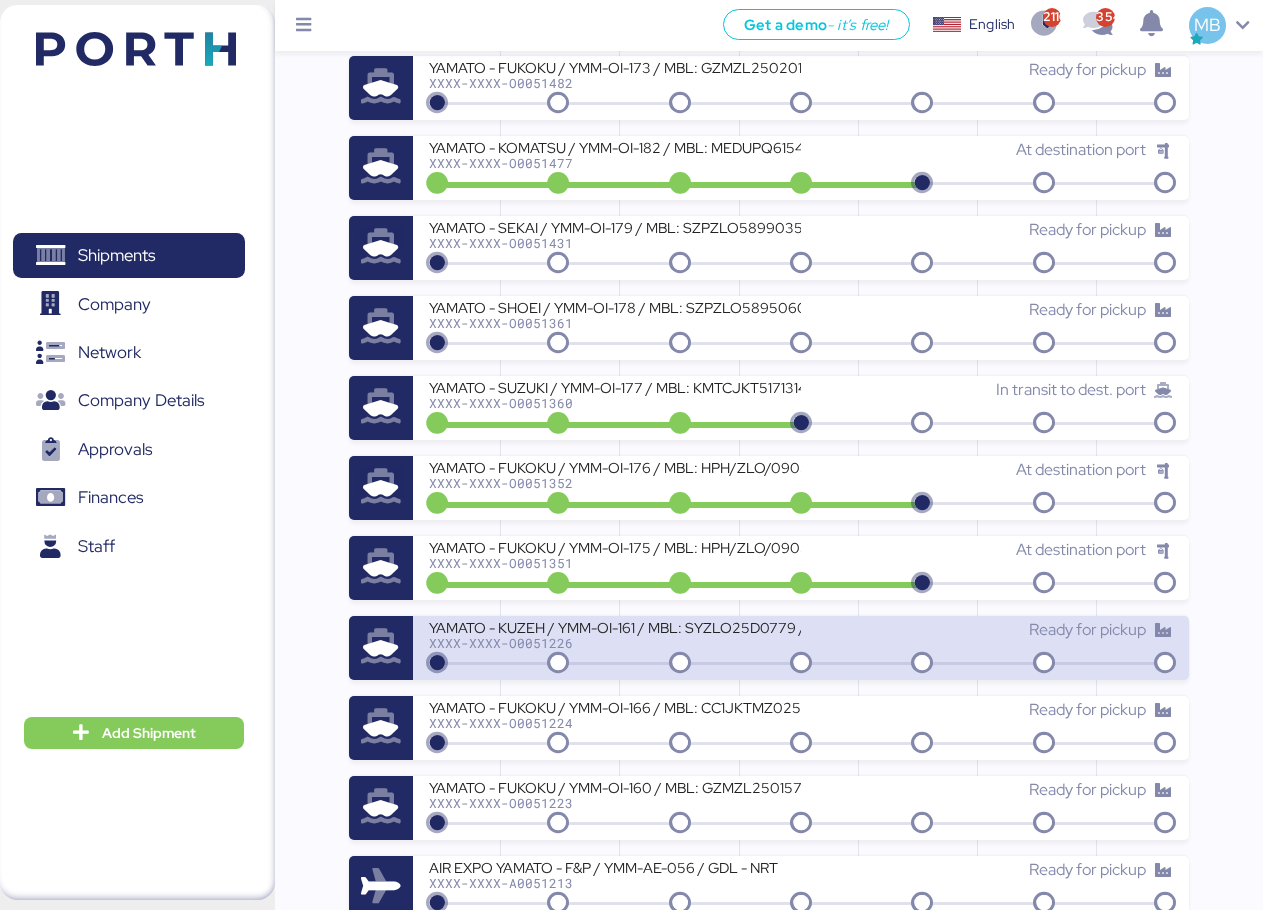 scroll, scrollTop: 1735, scrollLeft: 0, axis: vertical 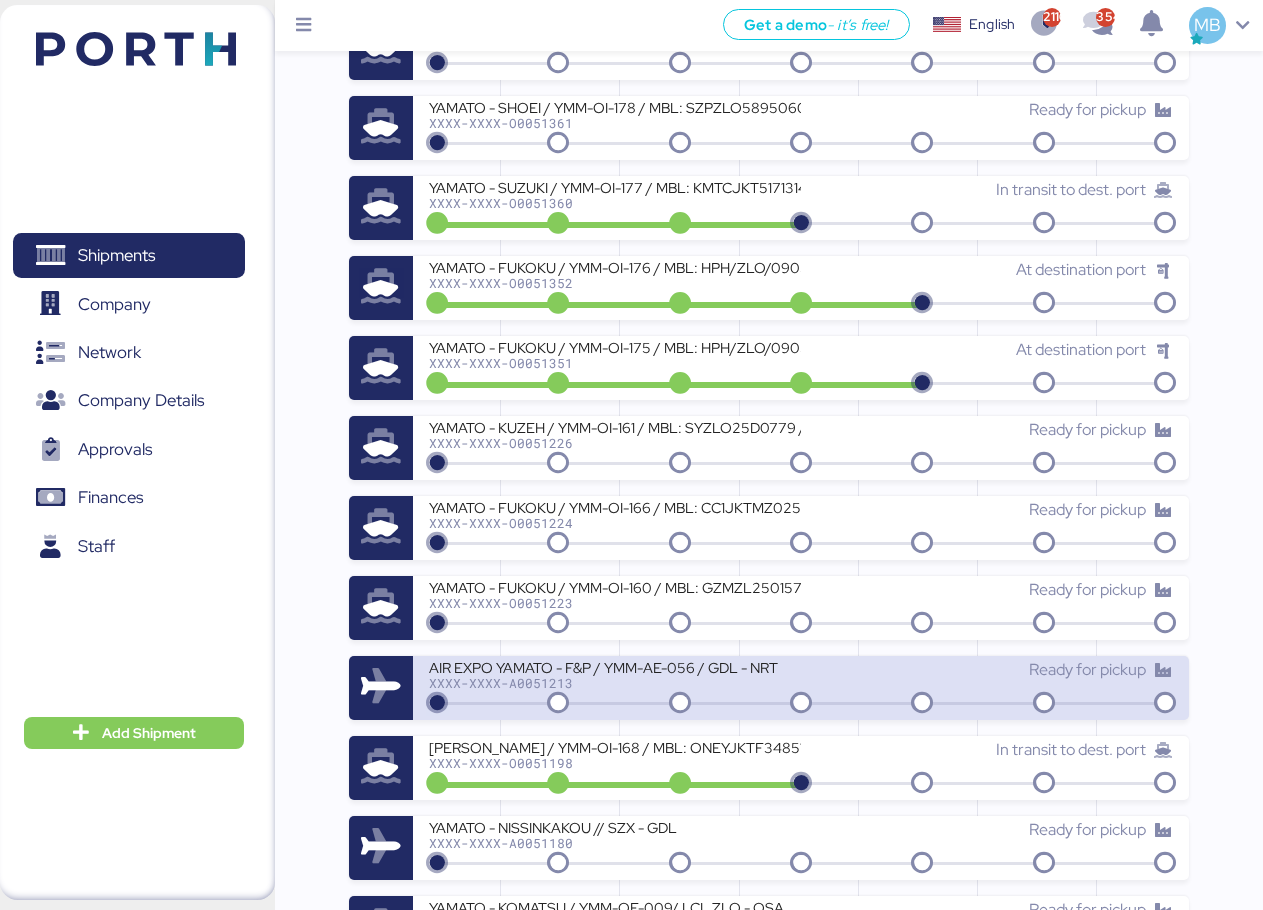 click on "XXXX-XXXX-A0051213" at bounding box center [615, 683] 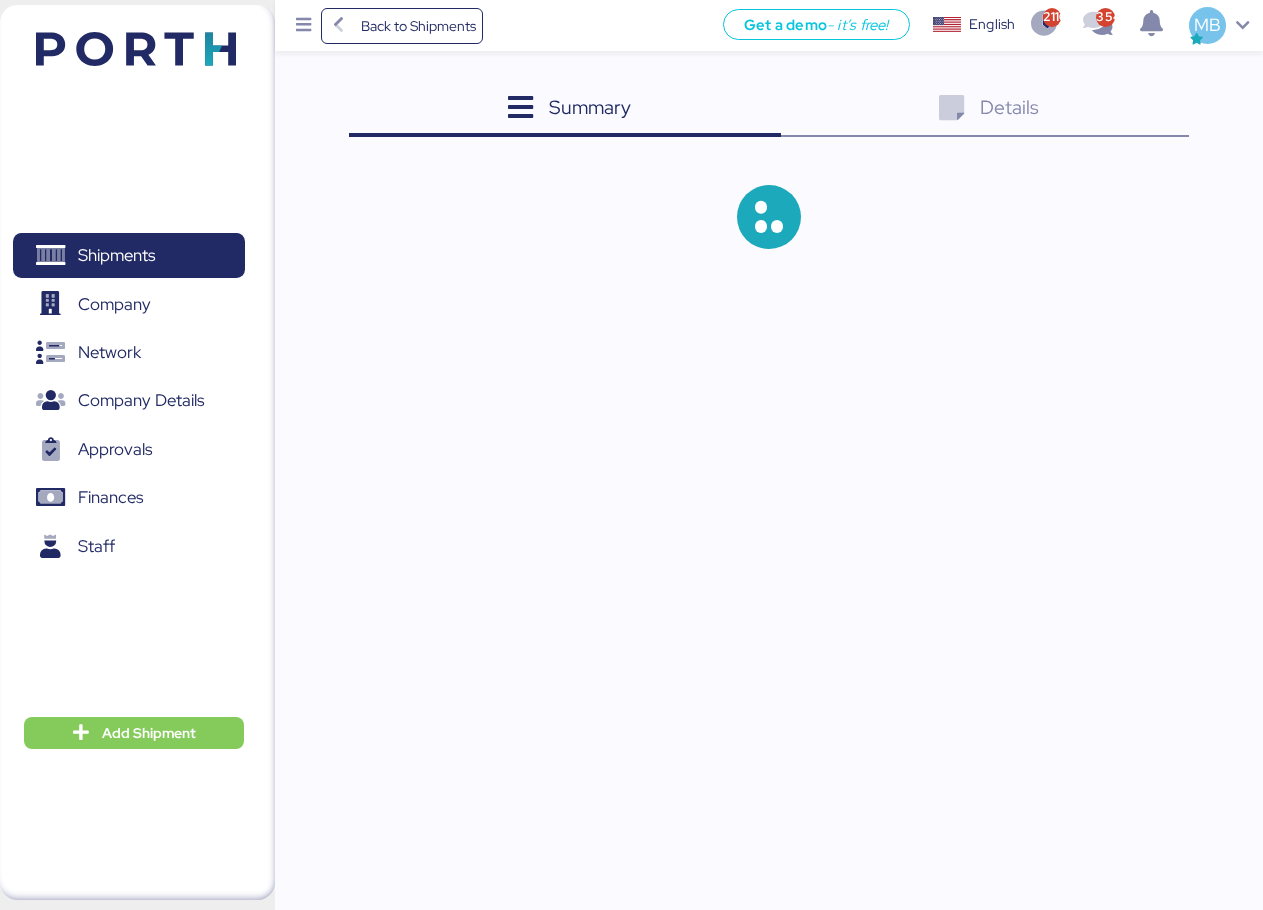 scroll, scrollTop: 0, scrollLeft: 0, axis: both 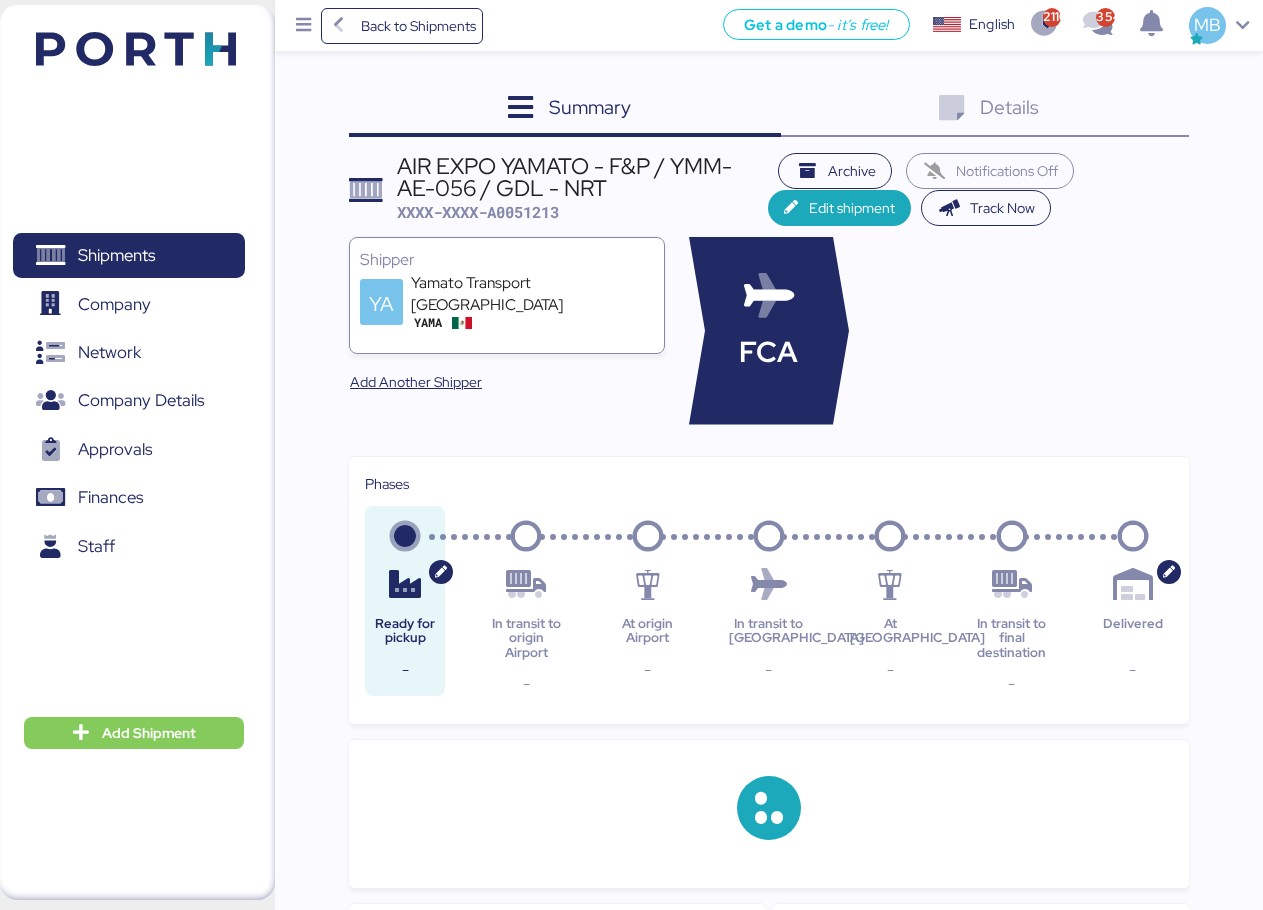 click on "Details 0" at bounding box center [985, 110] 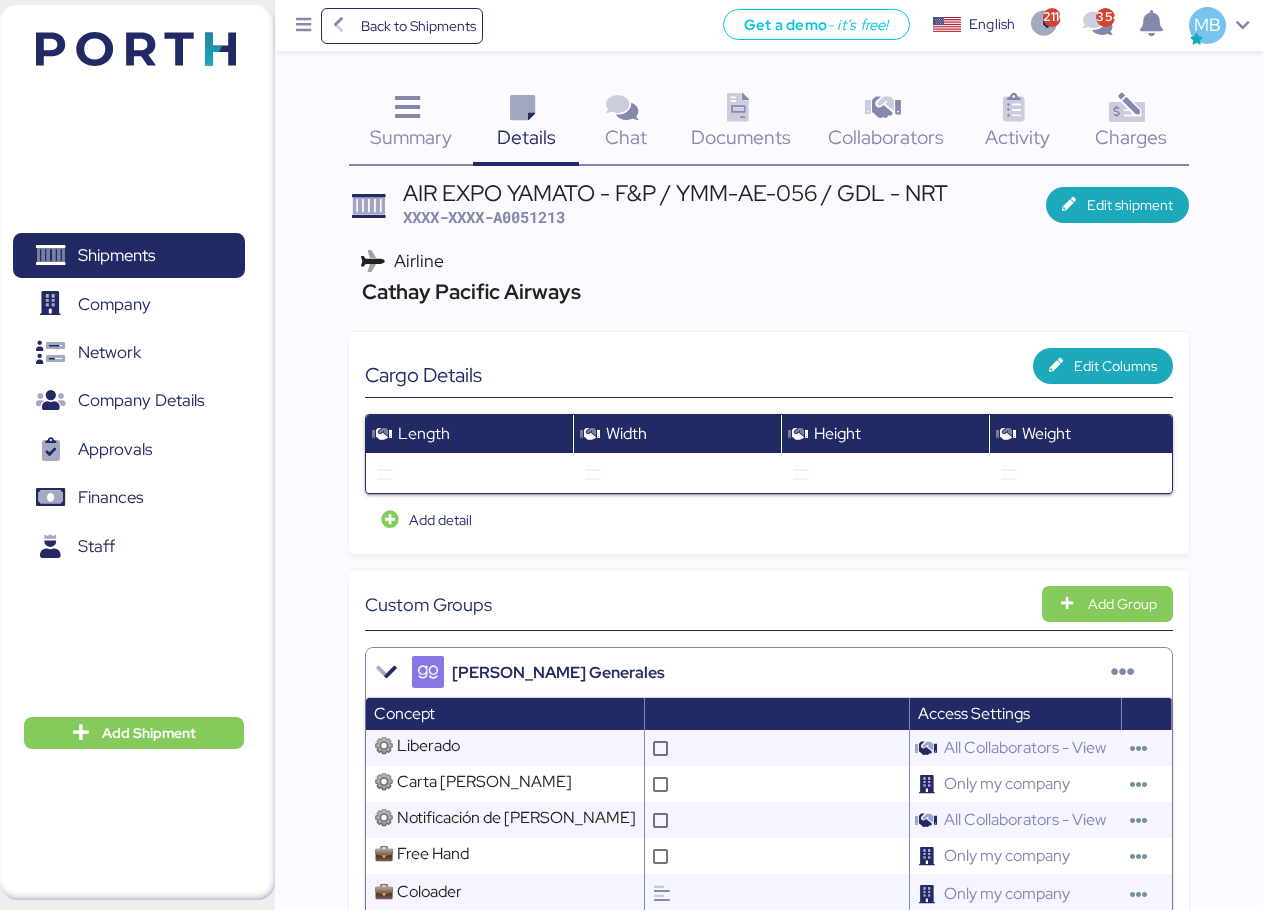 click at bounding box center (1127, 108) 